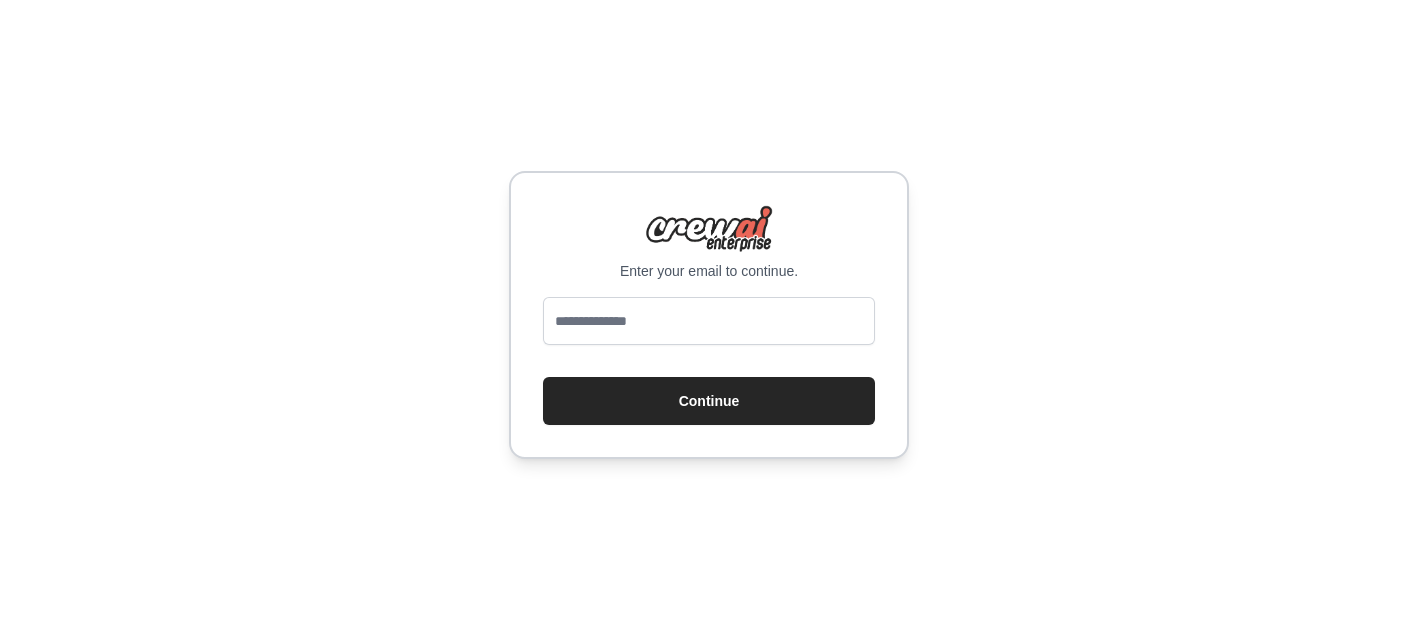 scroll, scrollTop: 0, scrollLeft: 0, axis: both 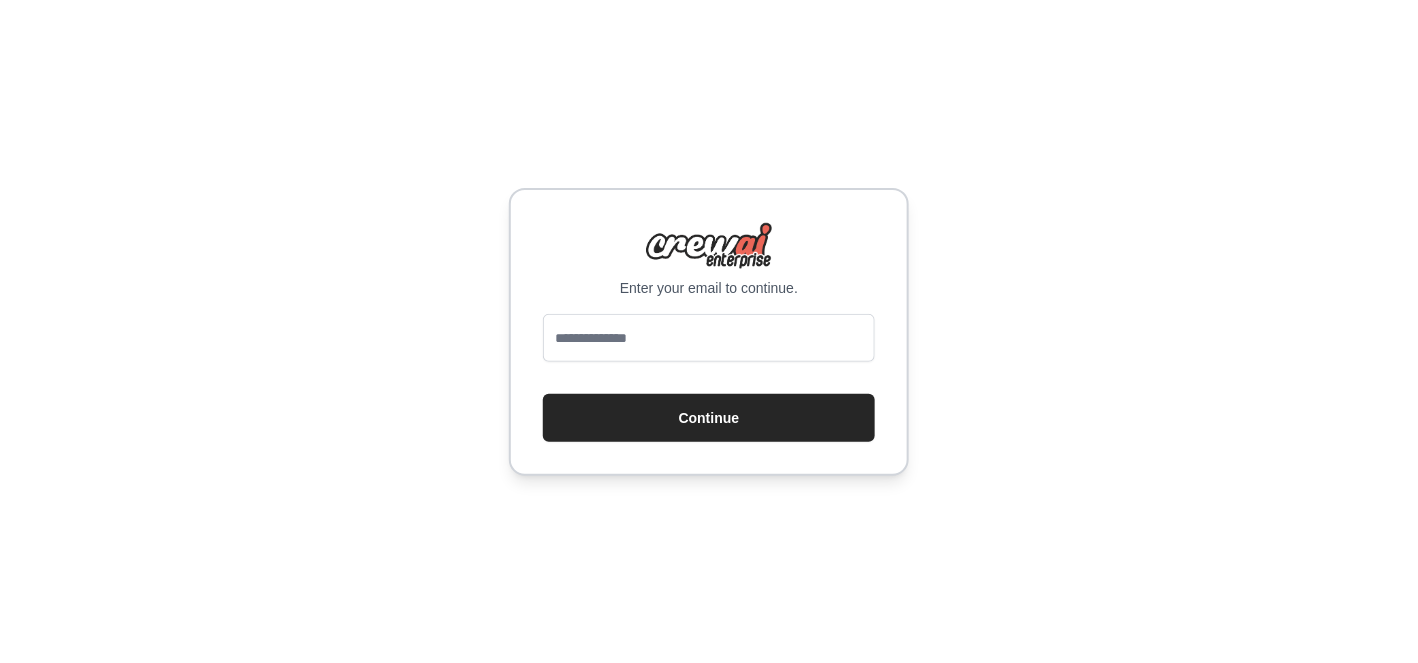click on "Enter your email to continue.
Continue" at bounding box center (709, 332) 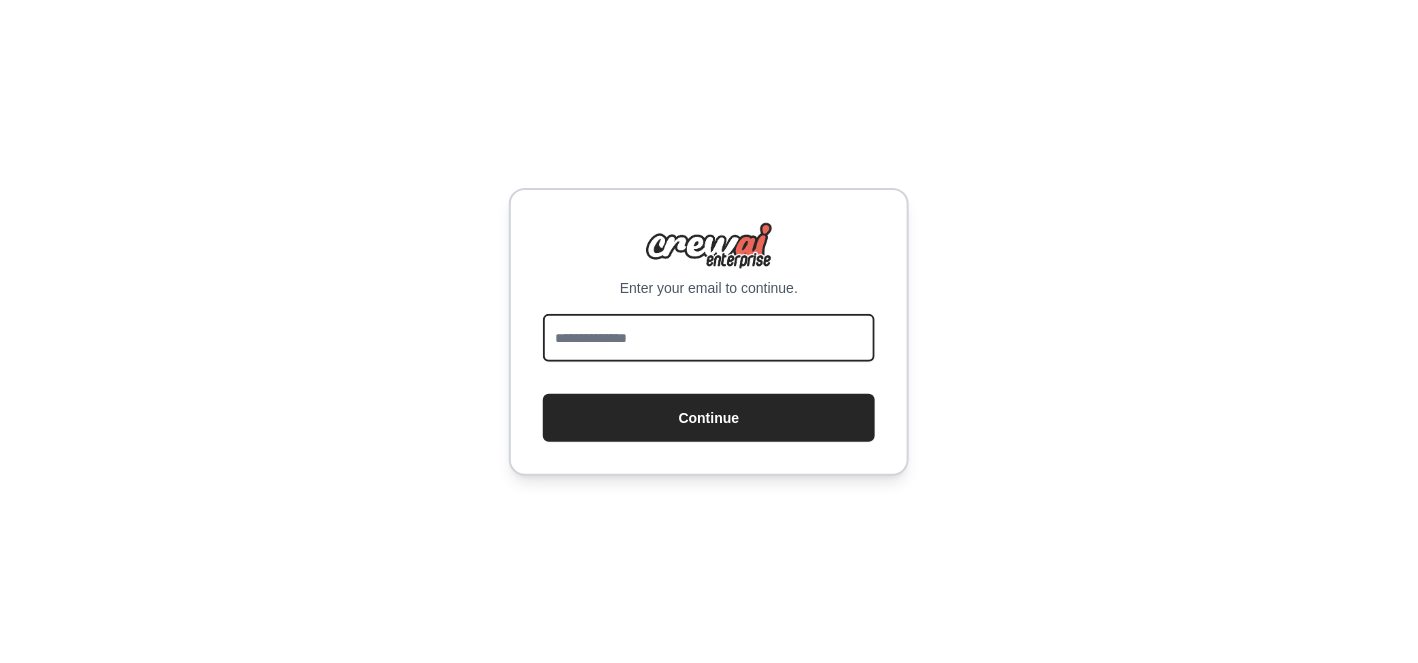 click at bounding box center [709, 338] 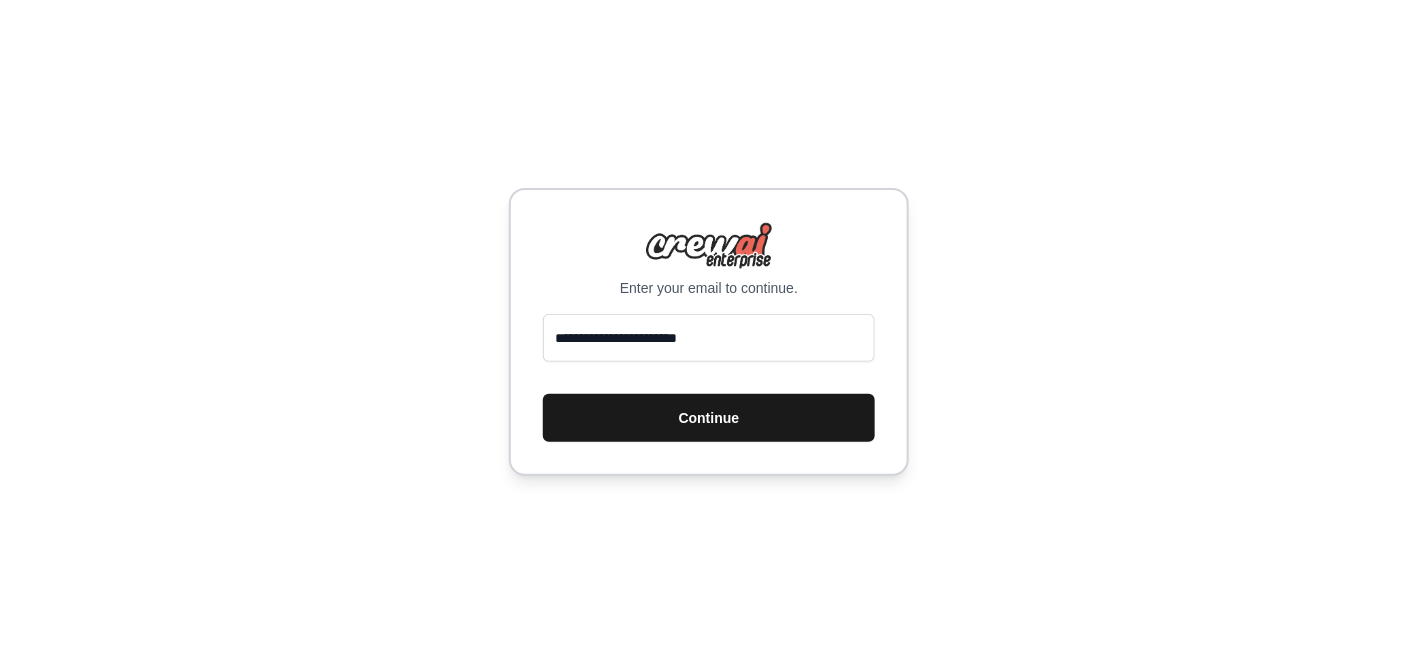click on "Continue" at bounding box center (709, 418) 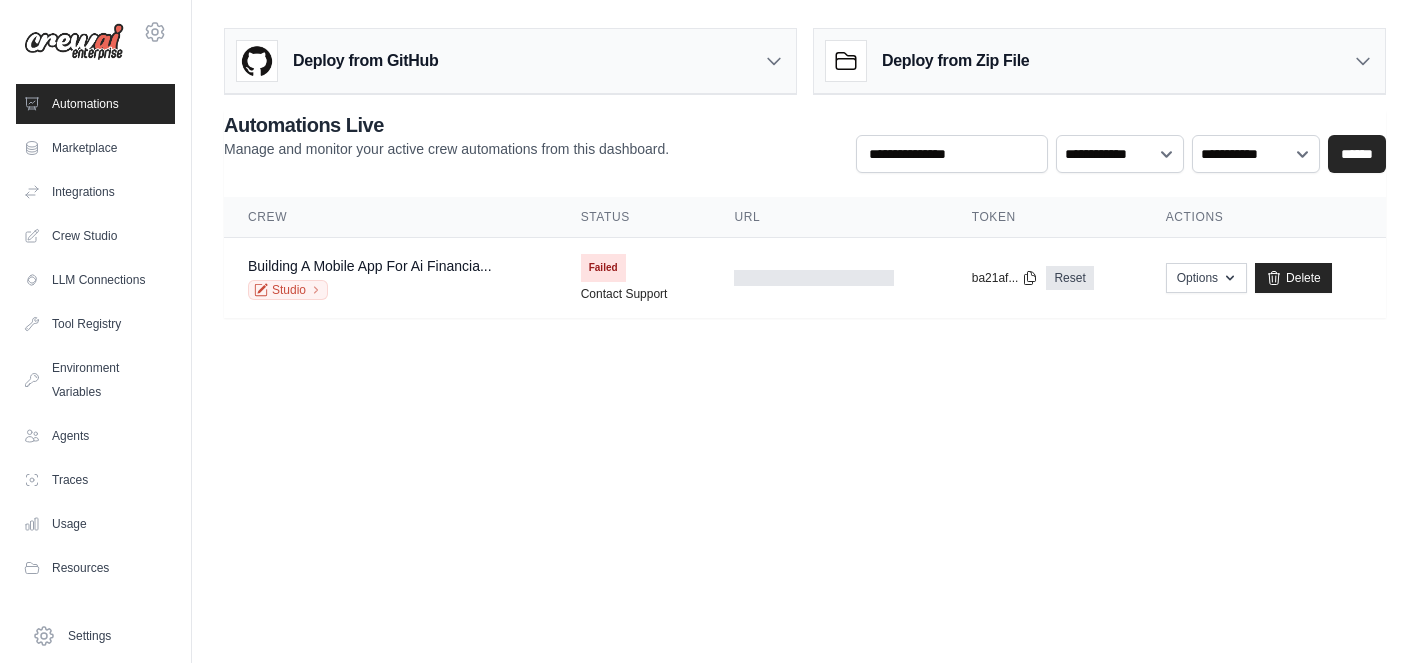 scroll, scrollTop: 0, scrollLeft: 0, axis: both 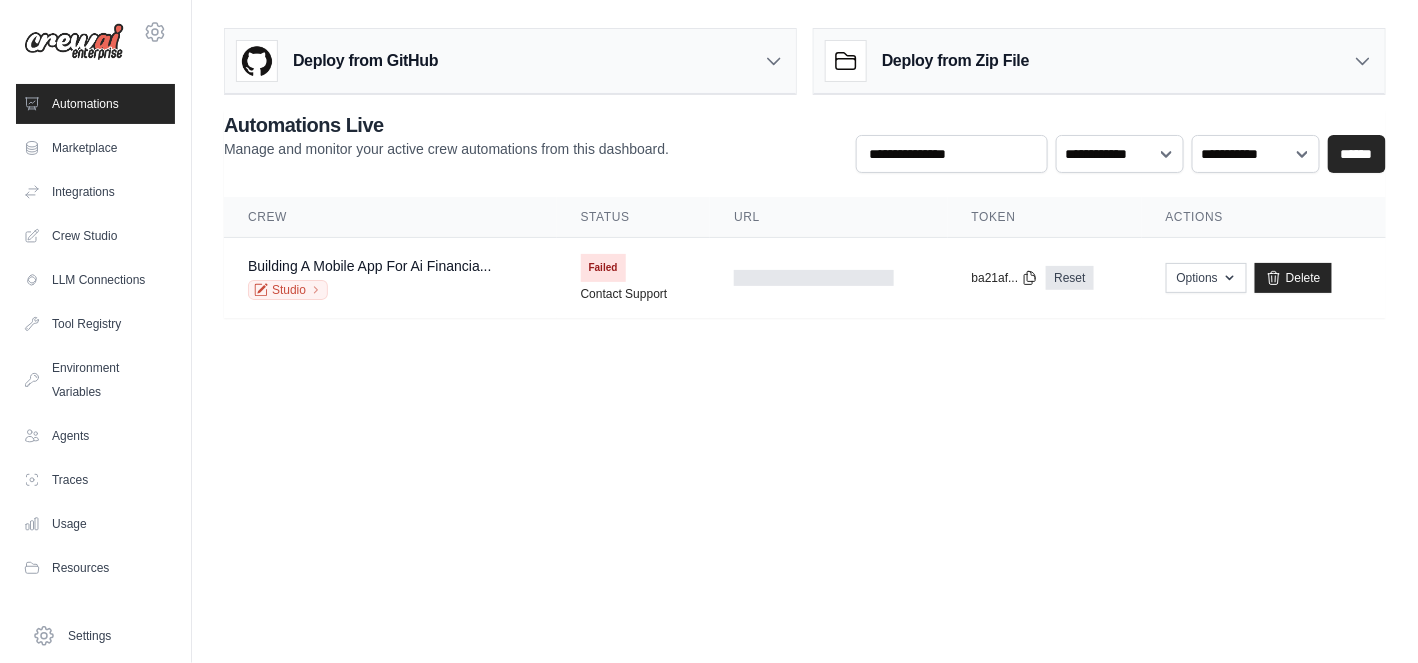 click on "Deploy from GitHub" at bounding box center (510, 61) 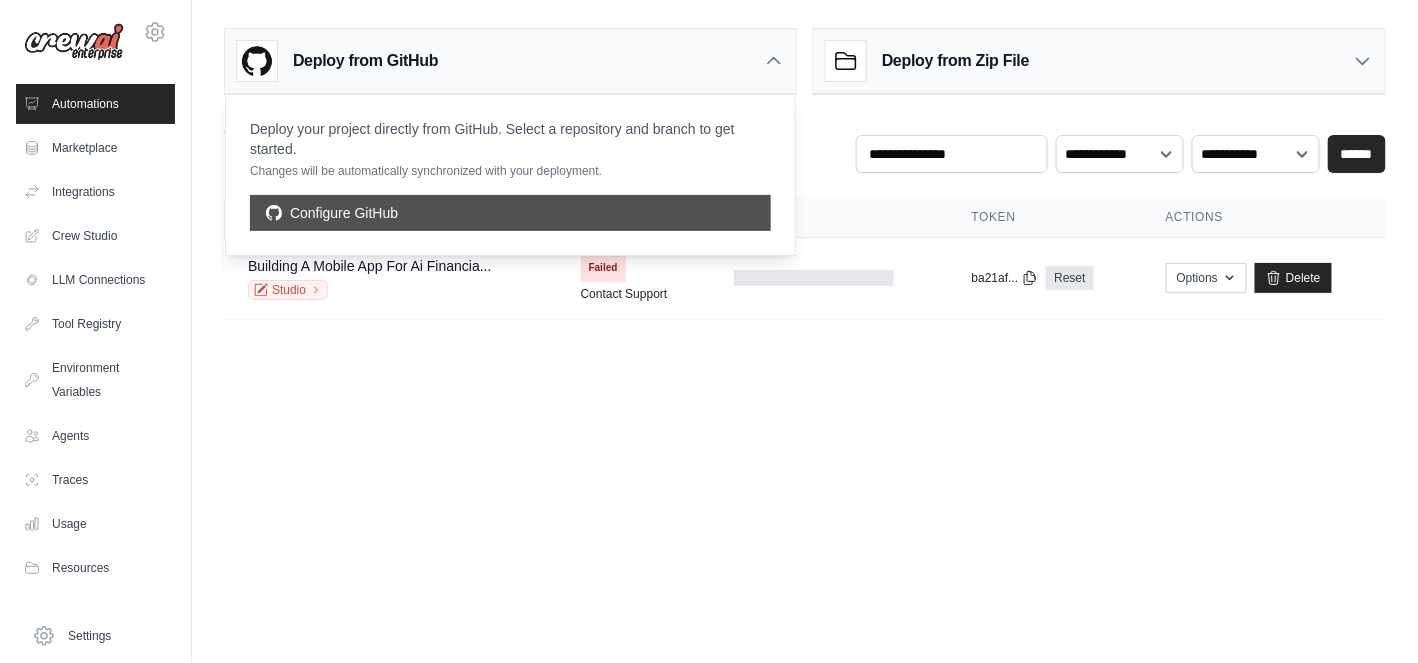 click on "Configure GitHub" at bounding box center (510, 213) 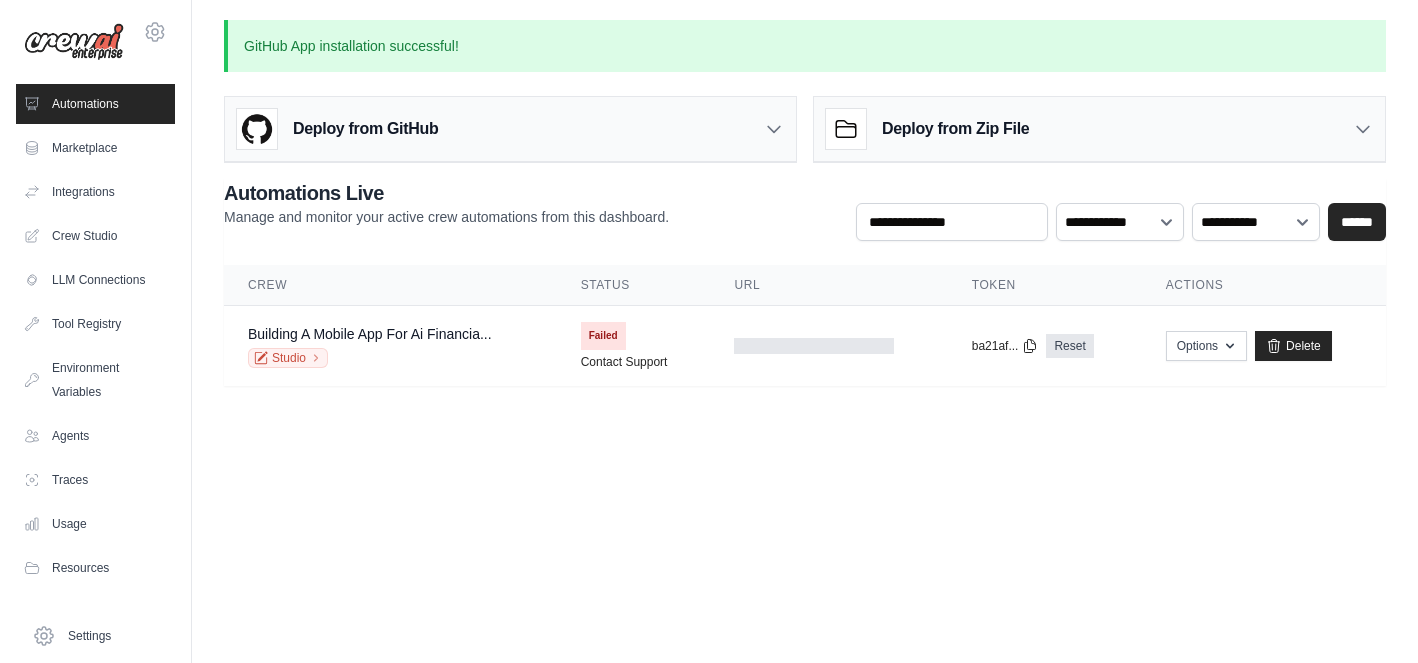 scroll, scrollTop: 0, scrollLeft: 0, axis: both 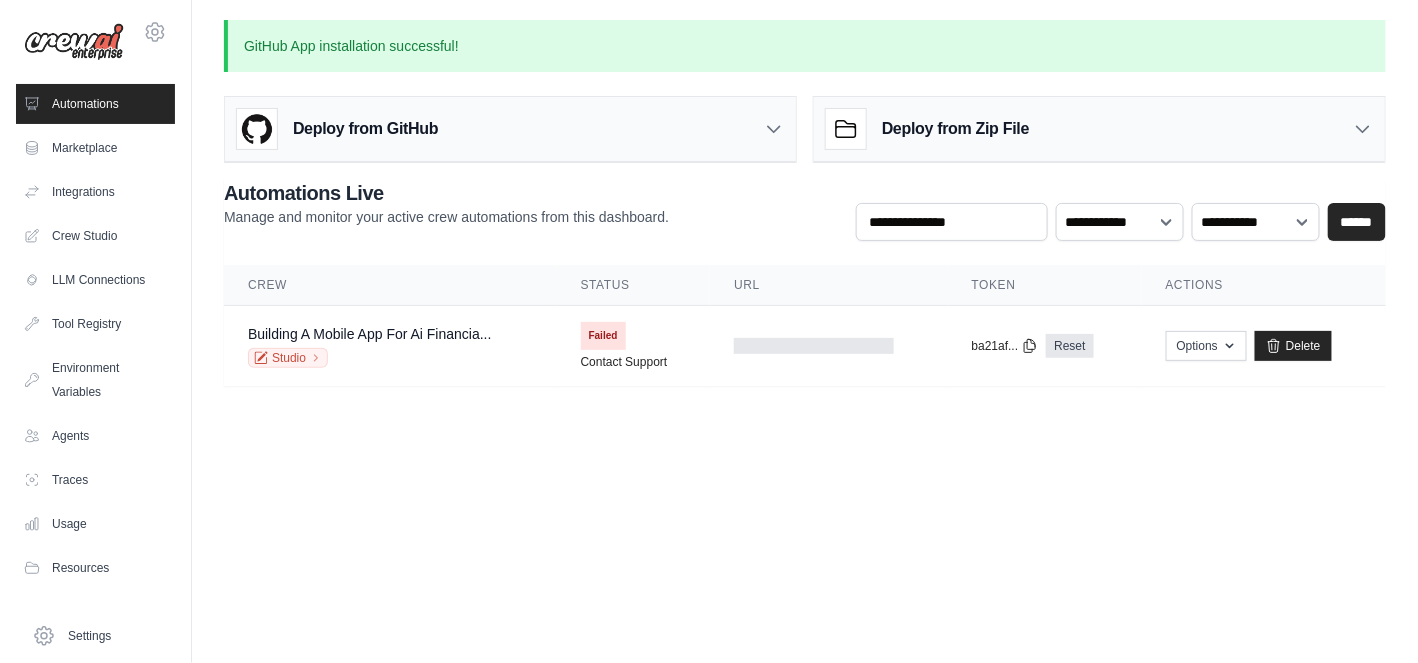 click on "Deploy from GitHub" at bounding box center (510, 129) 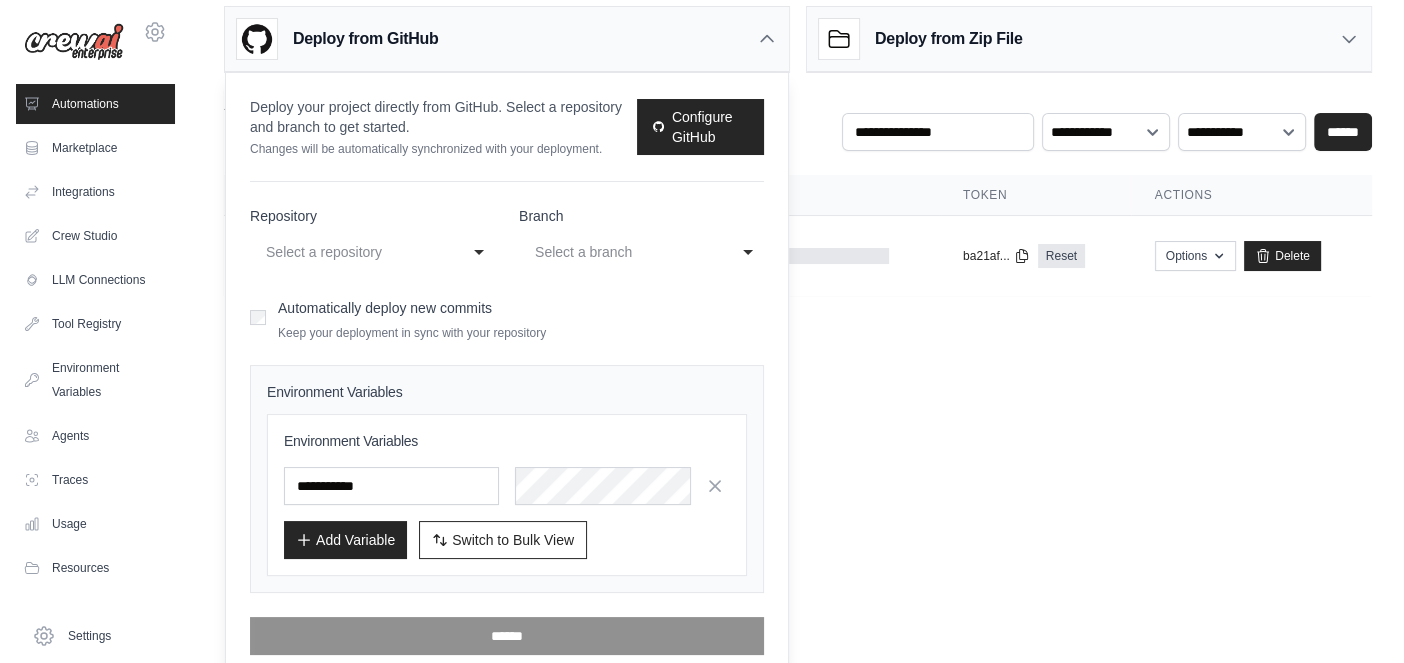 scroll, scrollTop: 102, scrollLeft: 0, axis: vertical 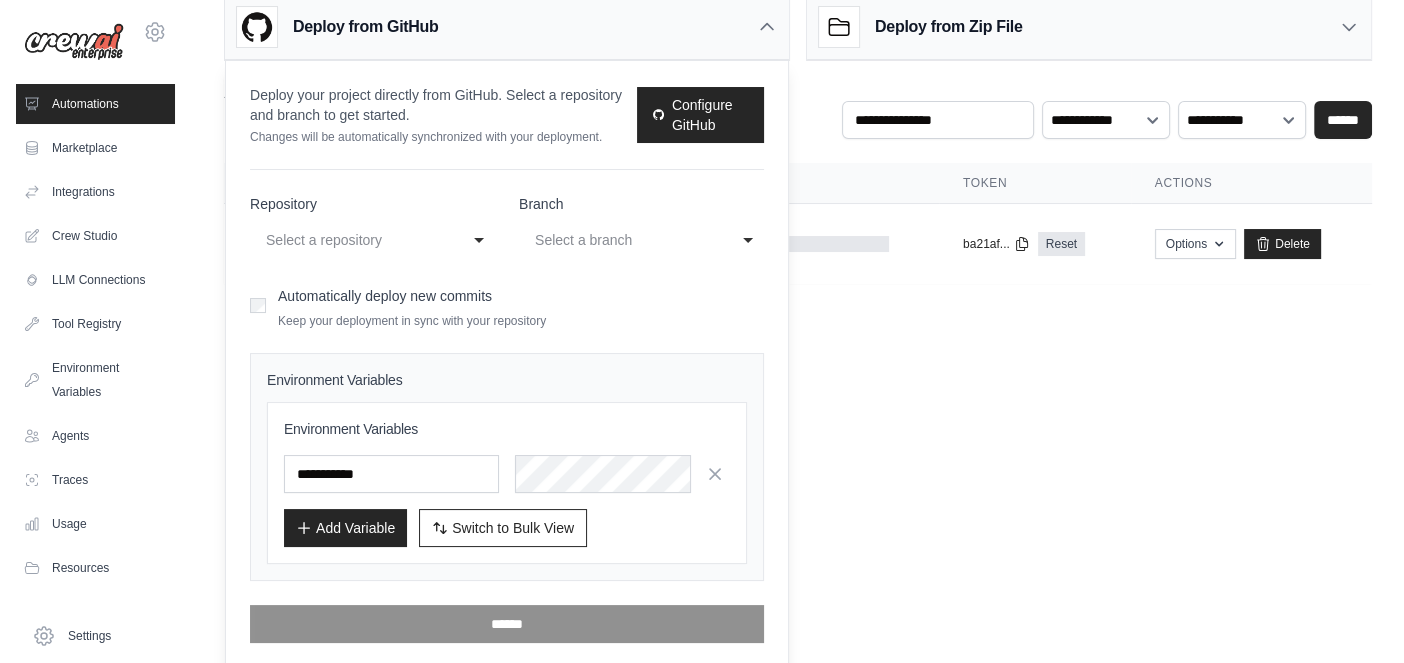 click on "Select a repository" at bounding box center [352, 240] 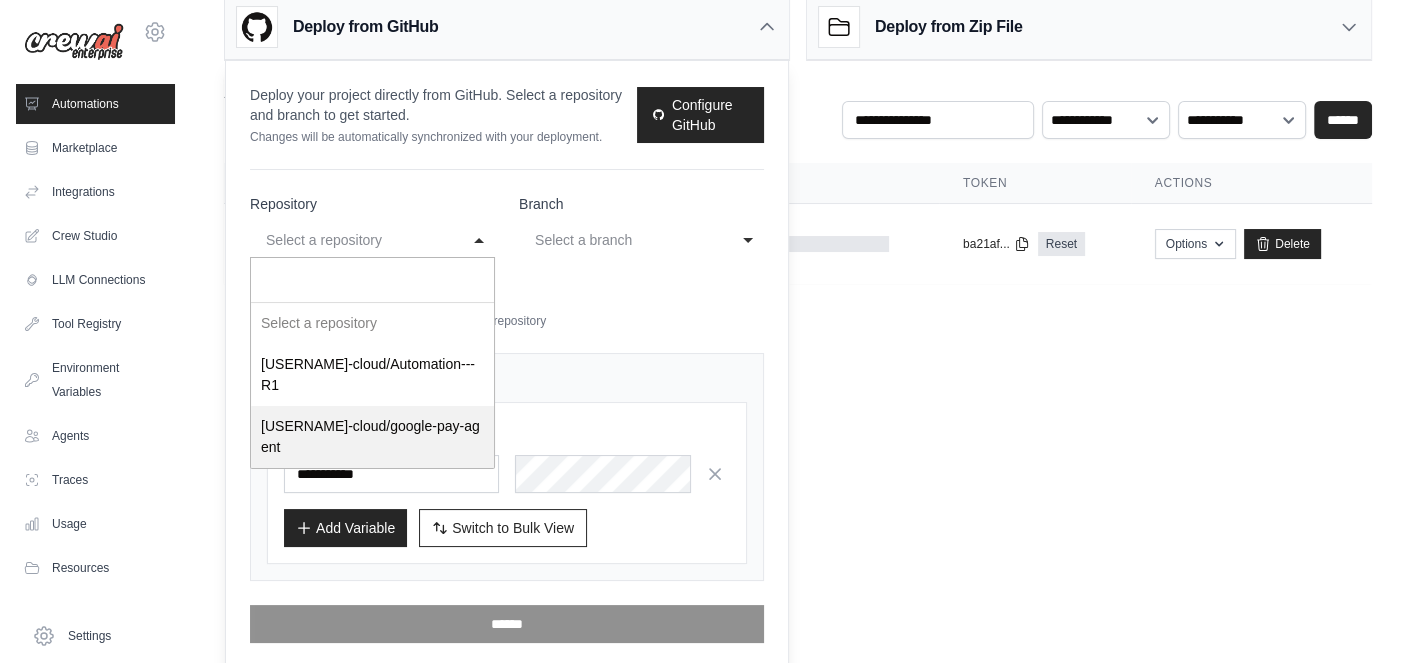 click on "Automatically deploy new commits
Keep your deployment in sync with your repository" at bounding box center [507, 305] 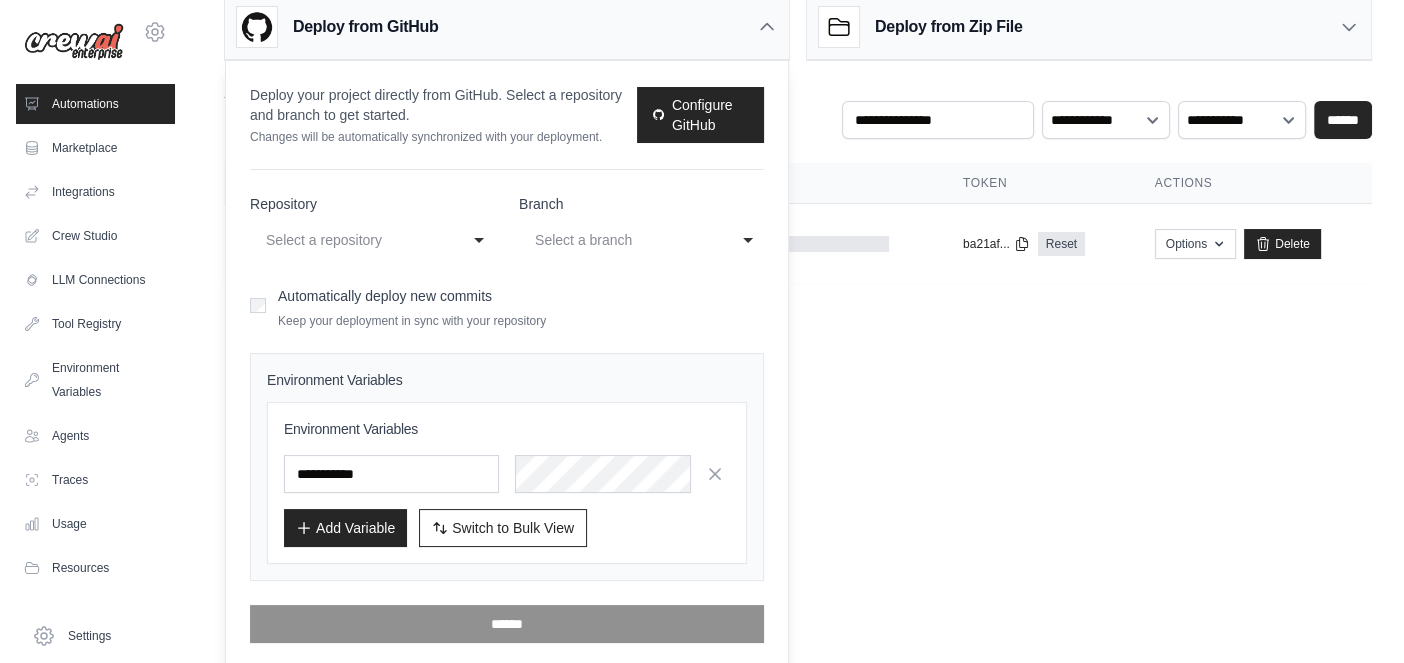 click on "Select a repository" at bounding box center [352, 240] 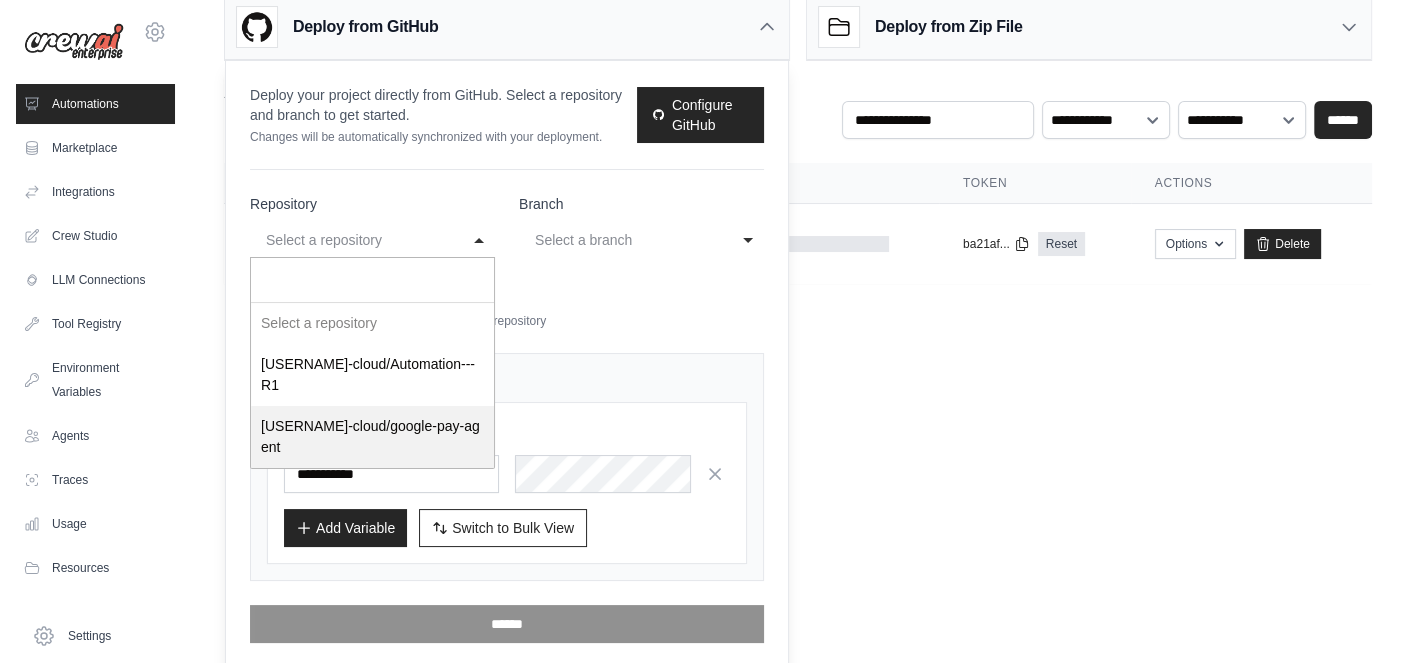 select on "**********" 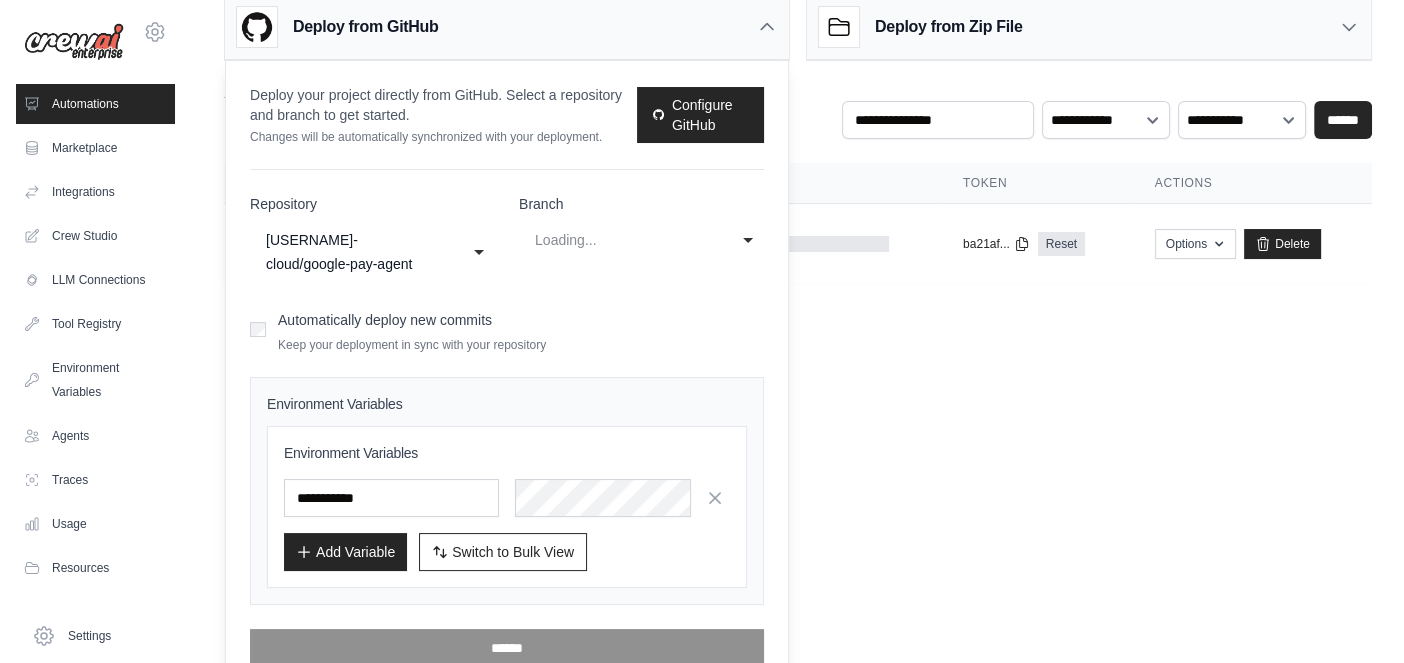 select on "******" 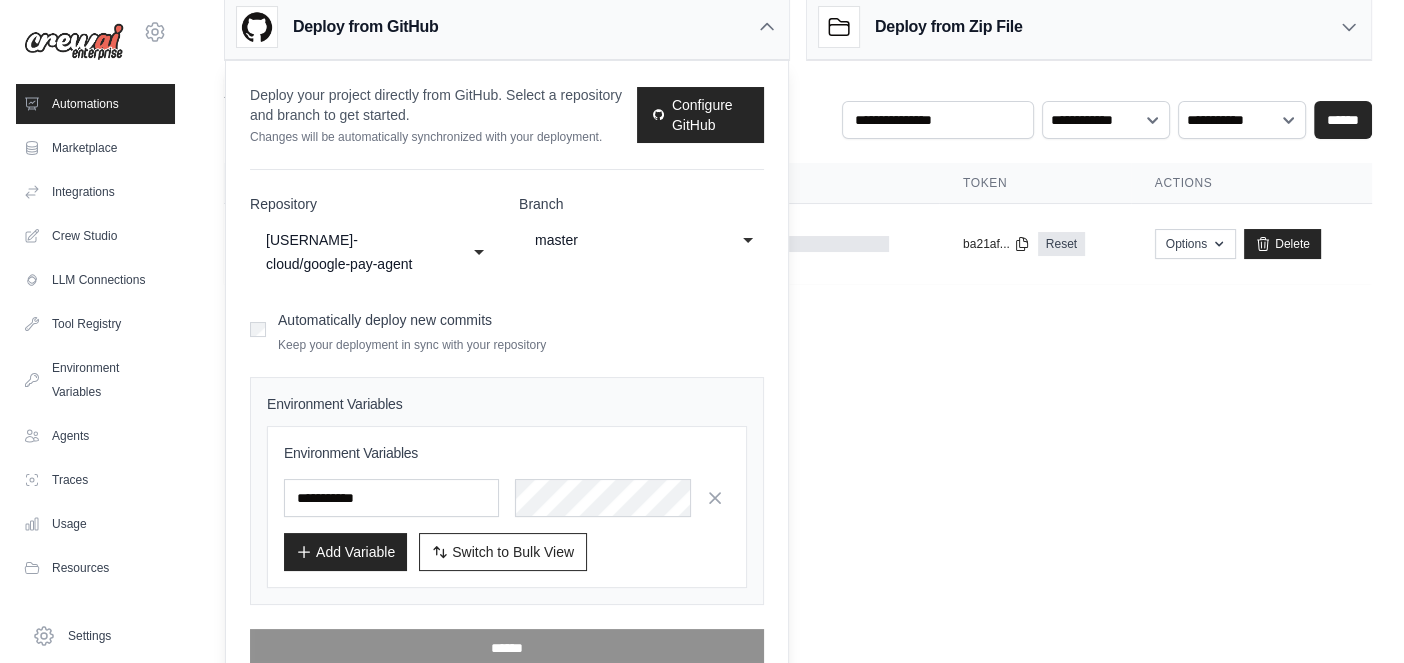 click on "**********" at bounding box center [372, 252] 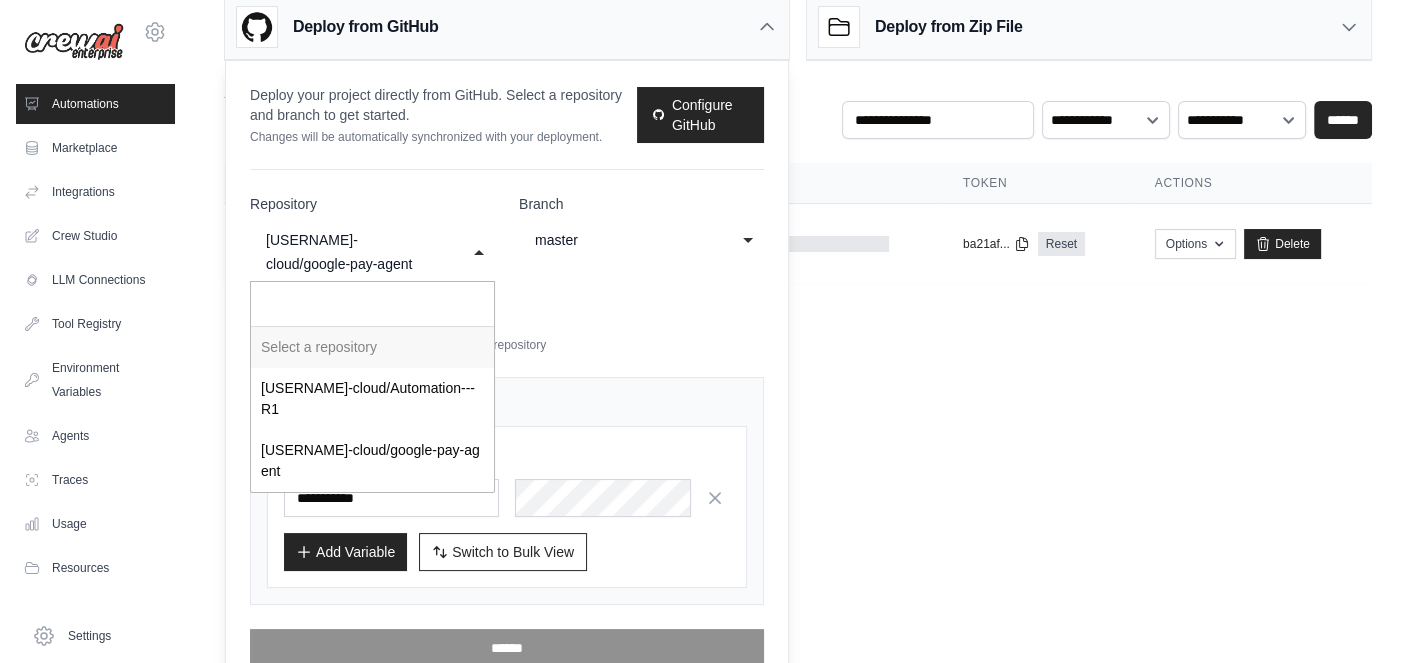 select 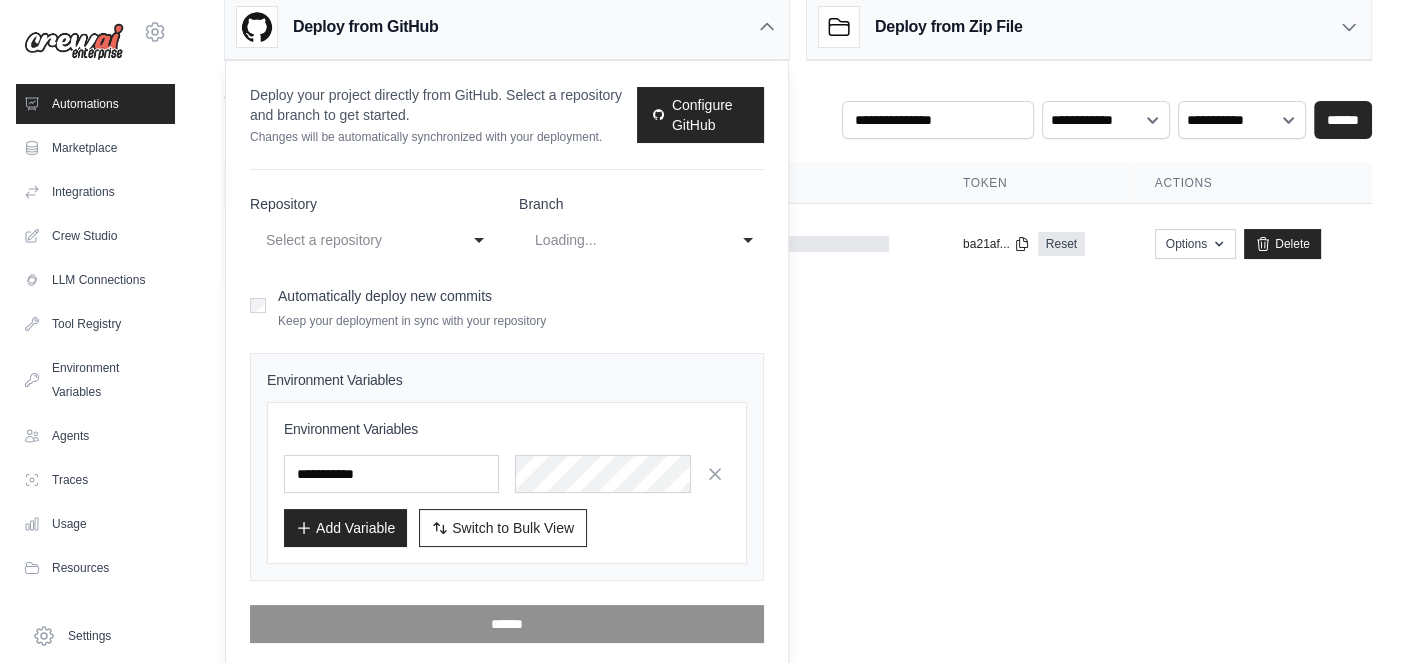 select on "******" 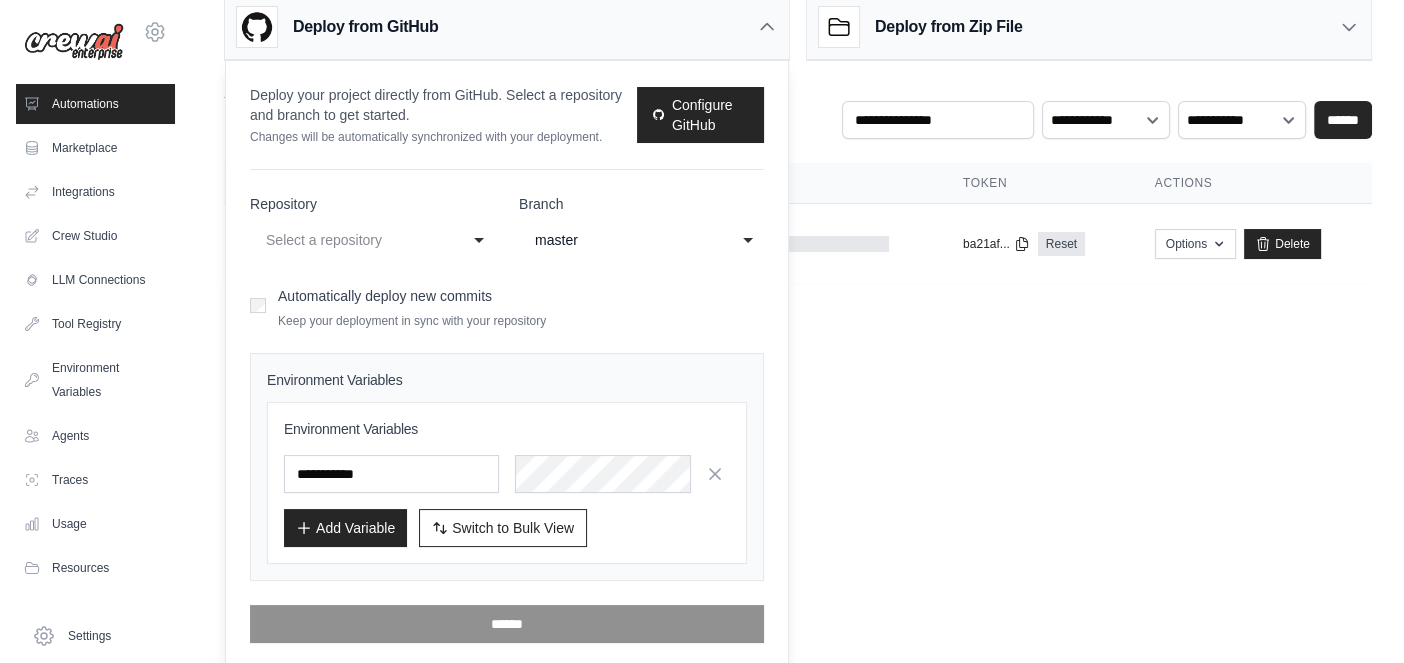 click on "**********" at bounding box center [372, 240] 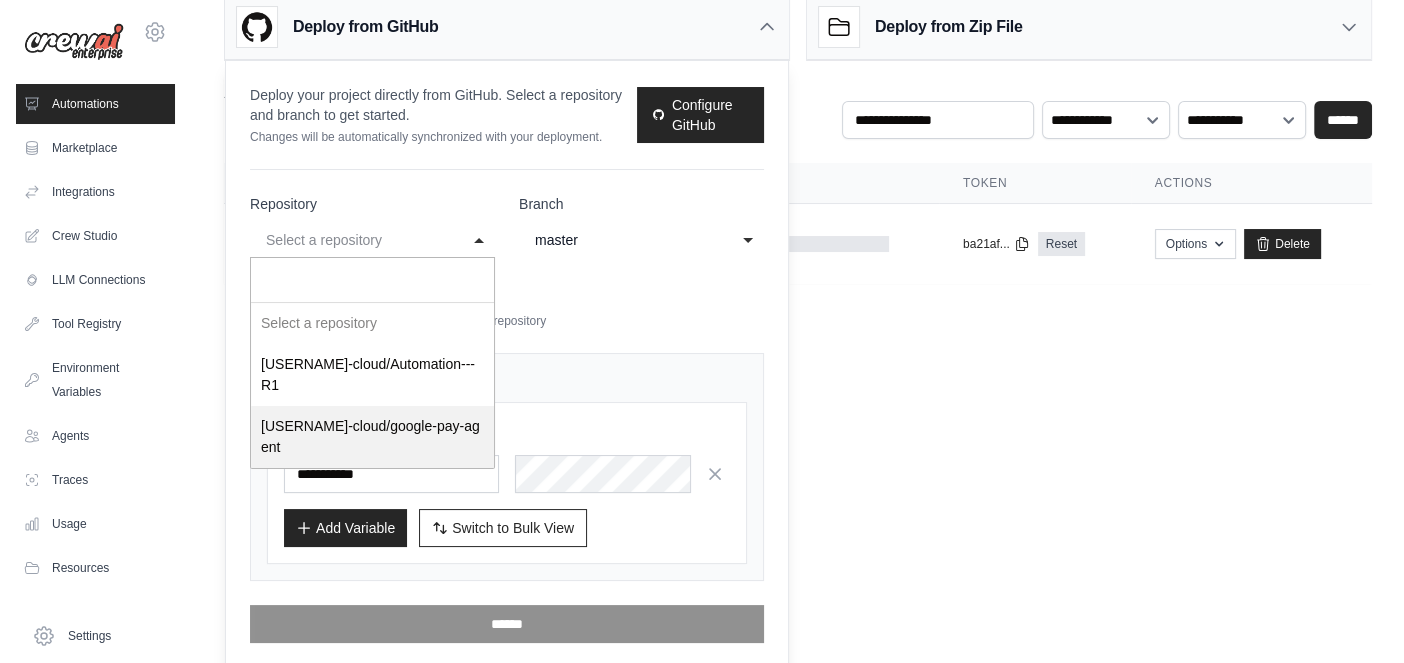 click on "[EMAIL]
Settings
Automations
Marketplace
Integrations" at bounding box center (702, 229) 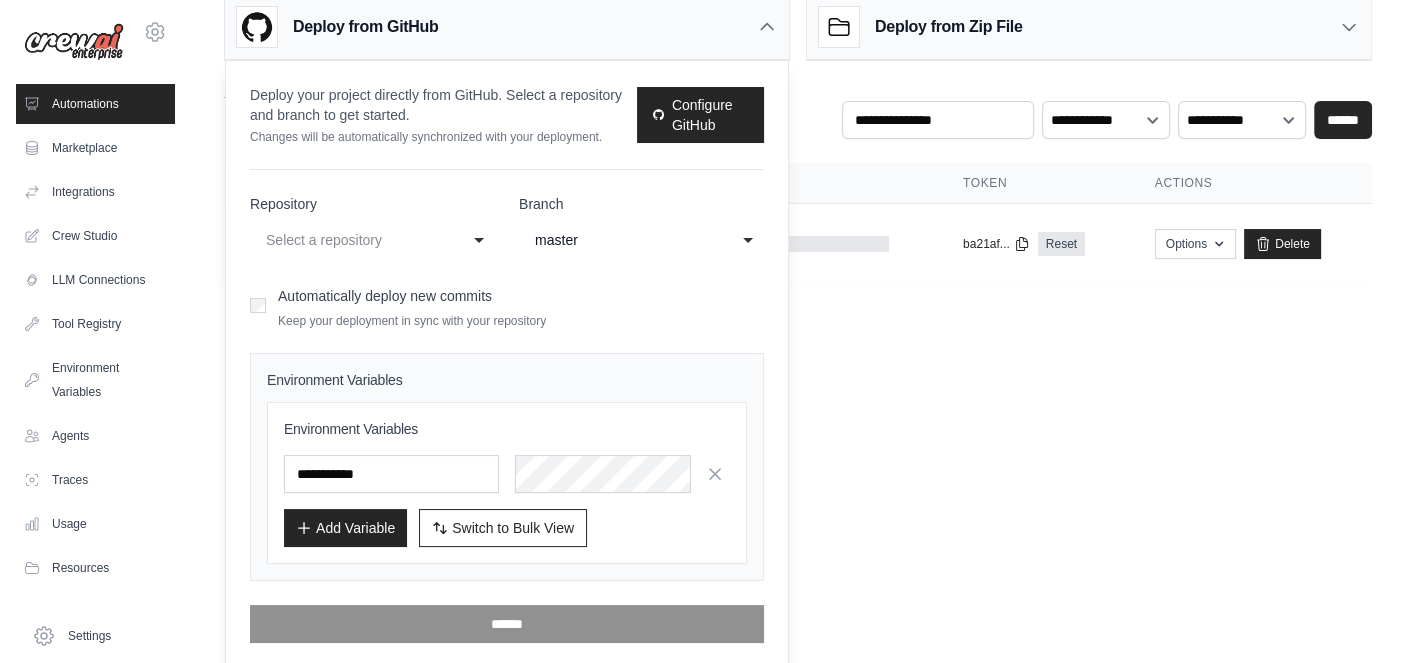 click on "Select a repository" at bounding box center (352, 240) 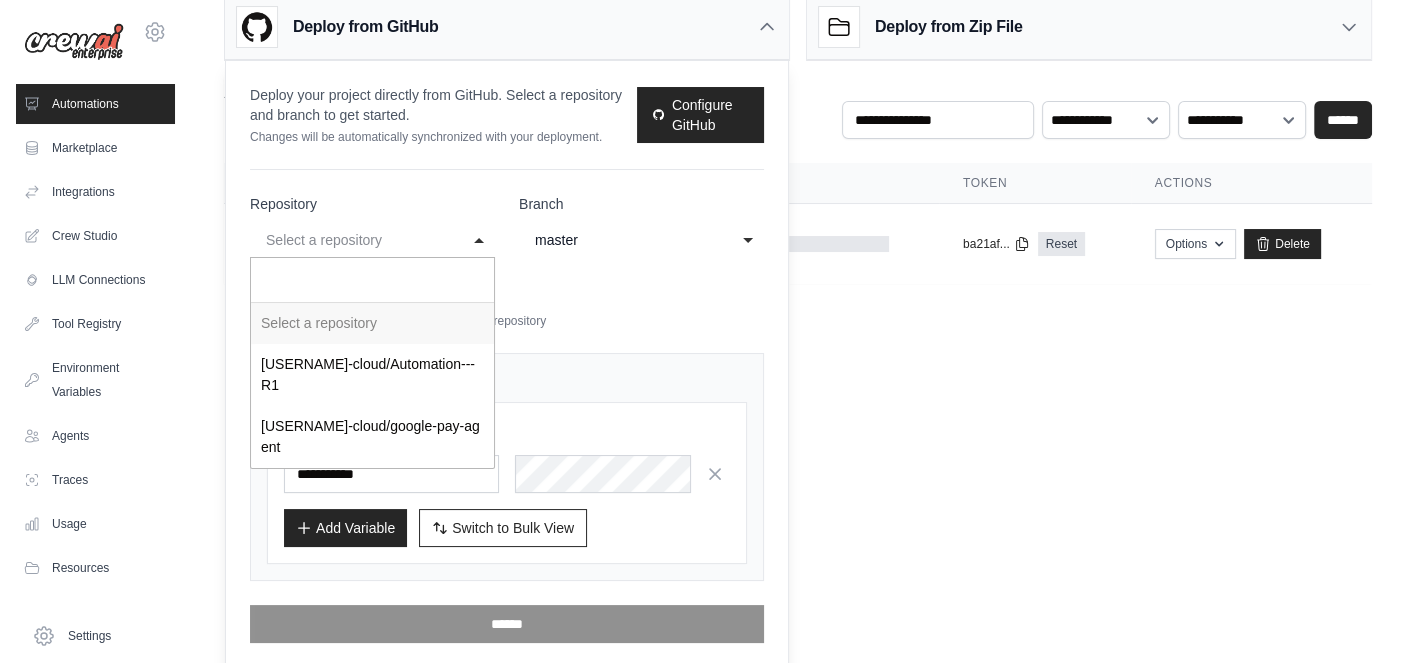 click on "**********" at bounding box center [507, 418] 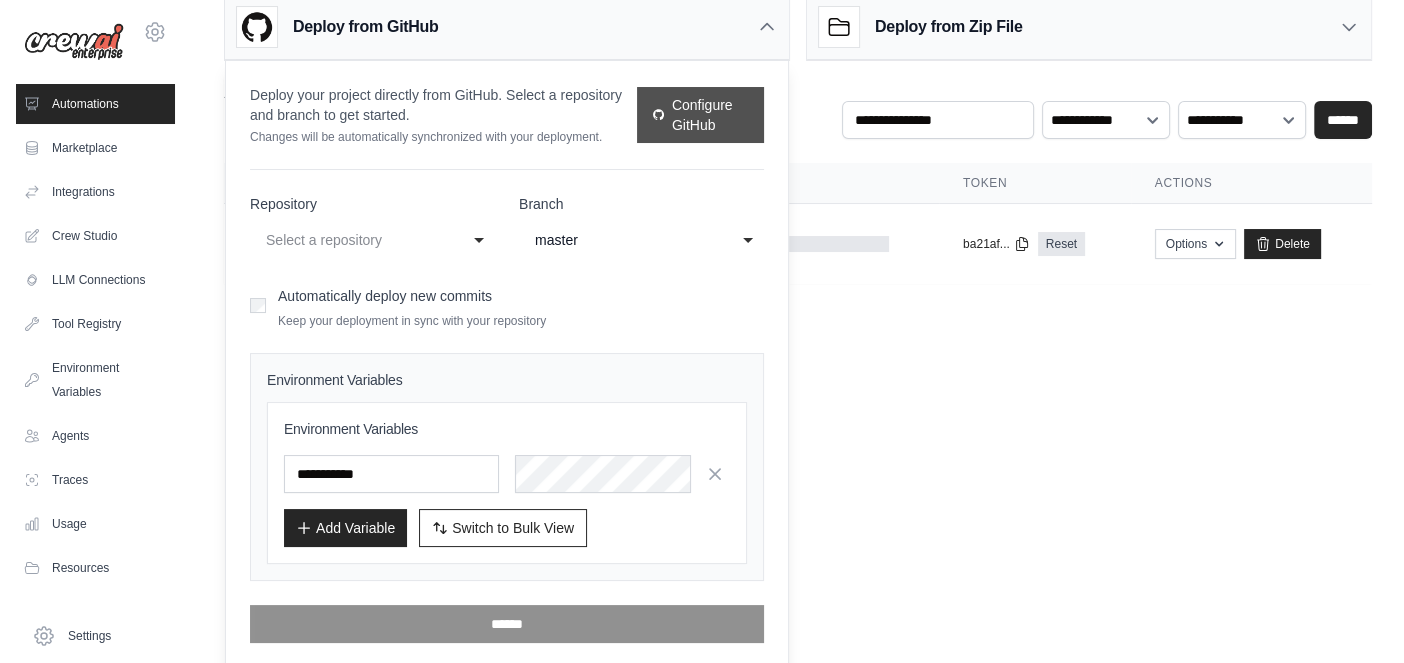 click on "Configure GitHub" at bounding box center (700, 115) 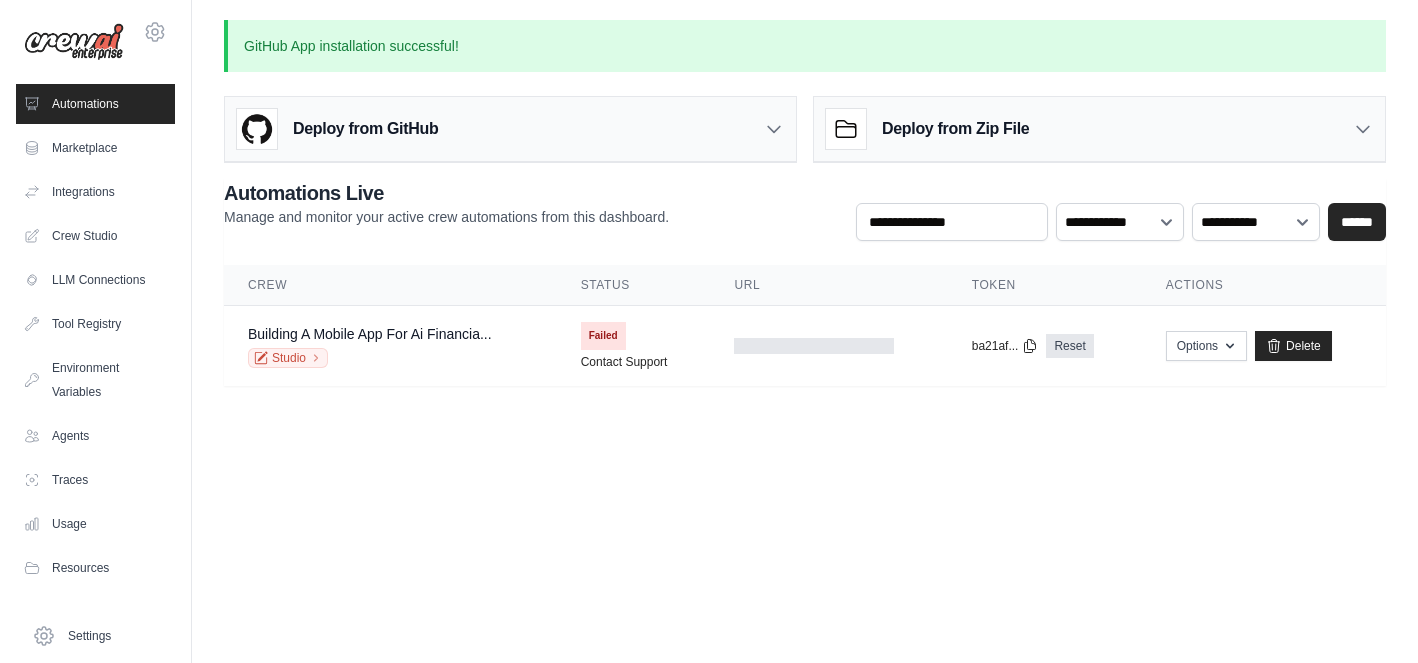 scroll, scrollTop: 0, scrollLeft: 0, axis: both 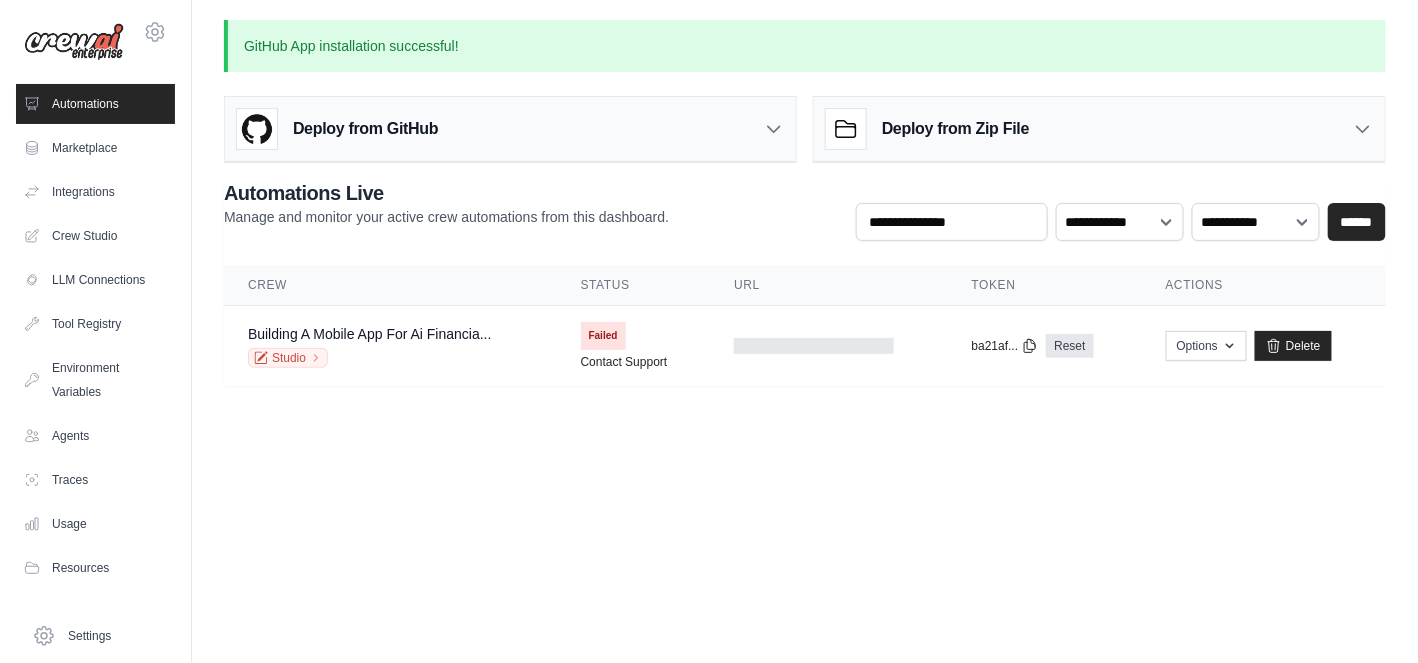 click on "Deploy from GitHub" at bounding box center [510, 129] 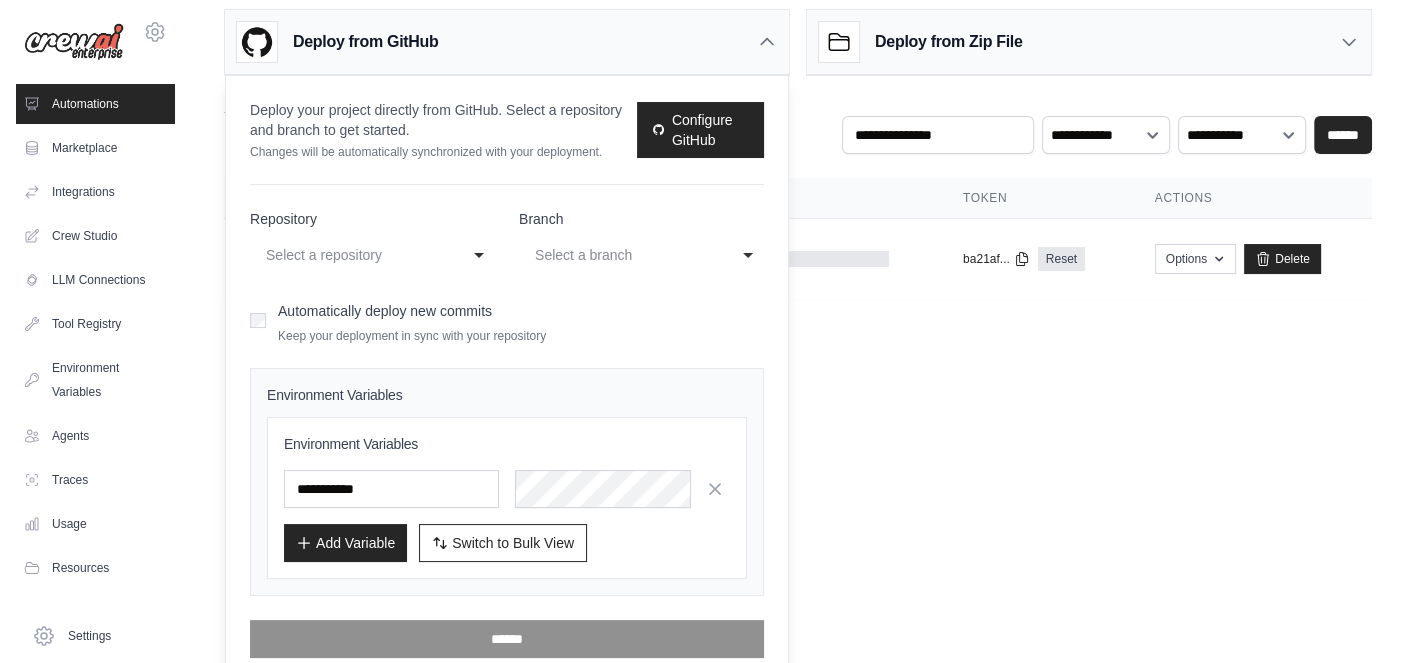scroll, scrollTop: 102, scrollLeft: 0, axis: vertical 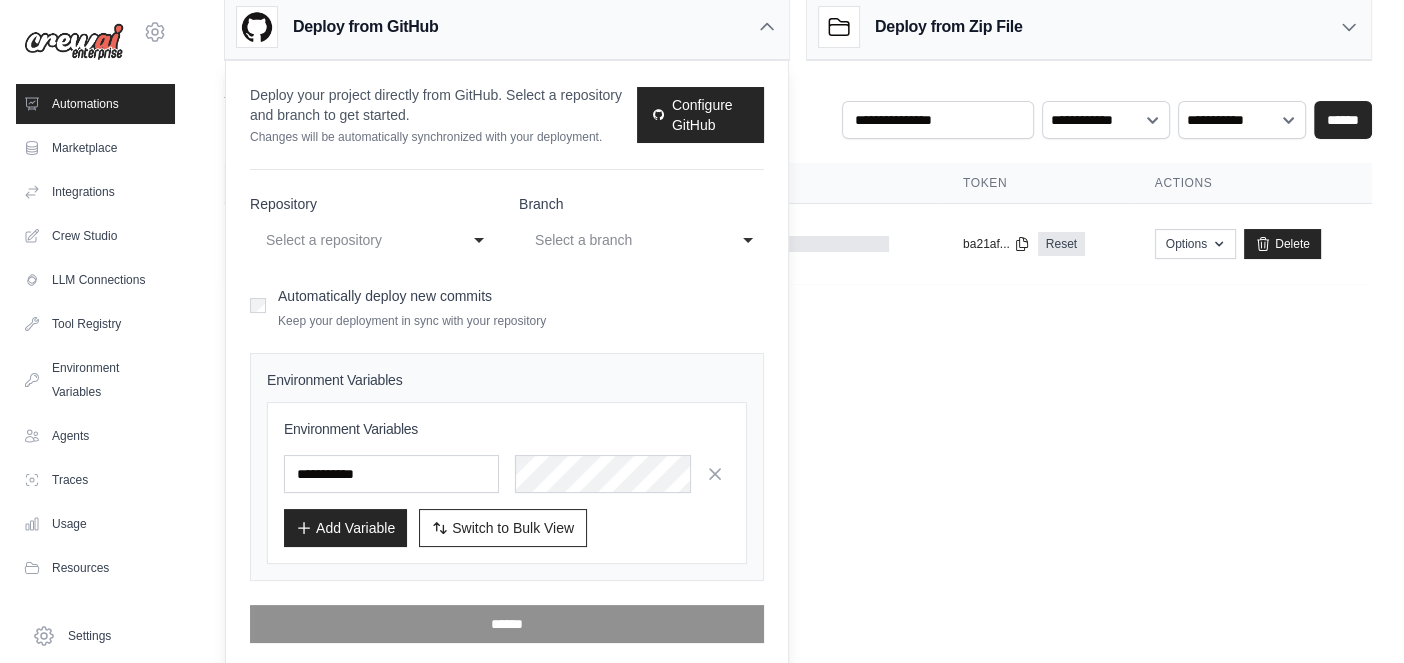 click on "Select a repository" at bounding box center [358, 240] 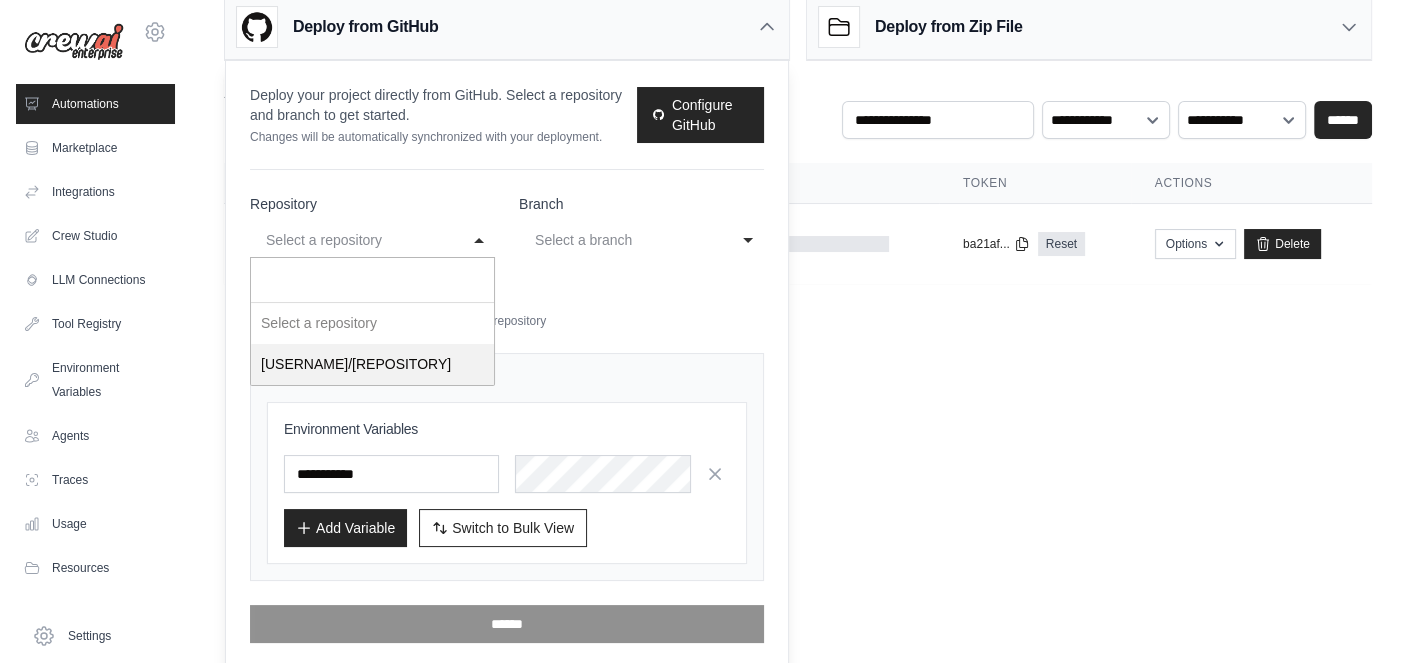select on "**********" 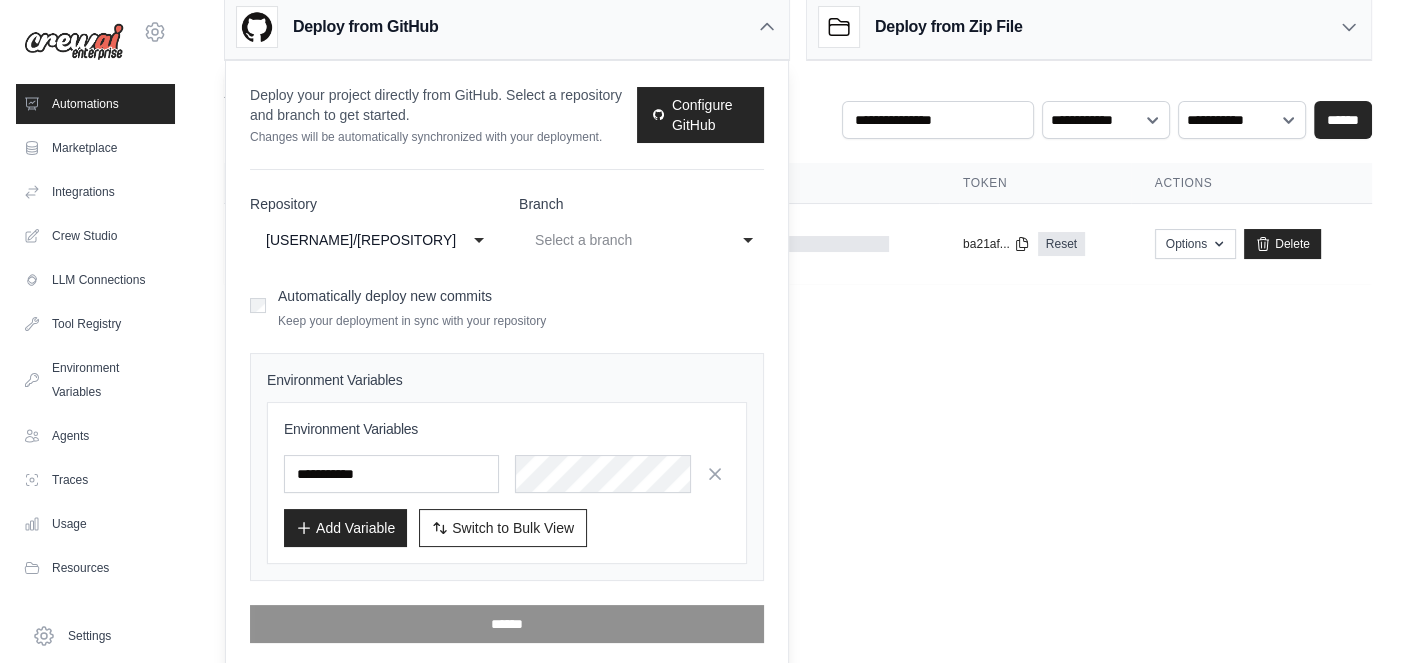 click on "Select a branch" 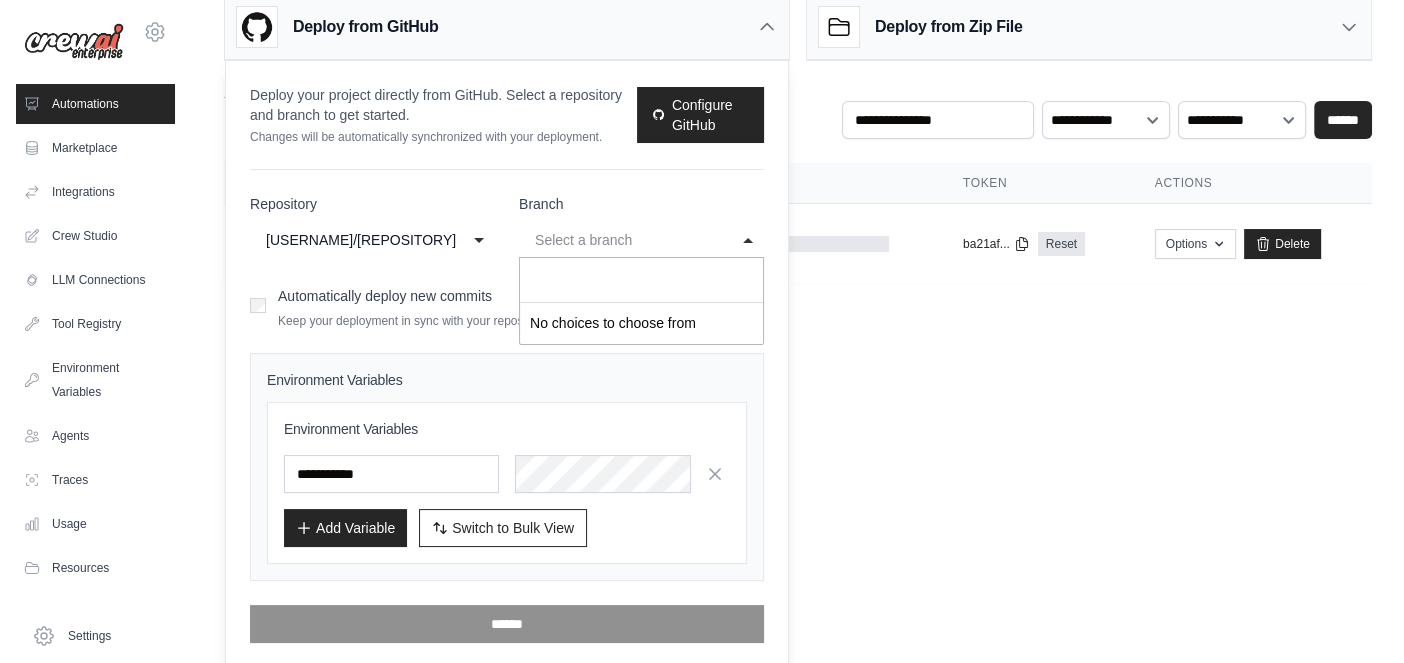 click on "No choices to choose from" 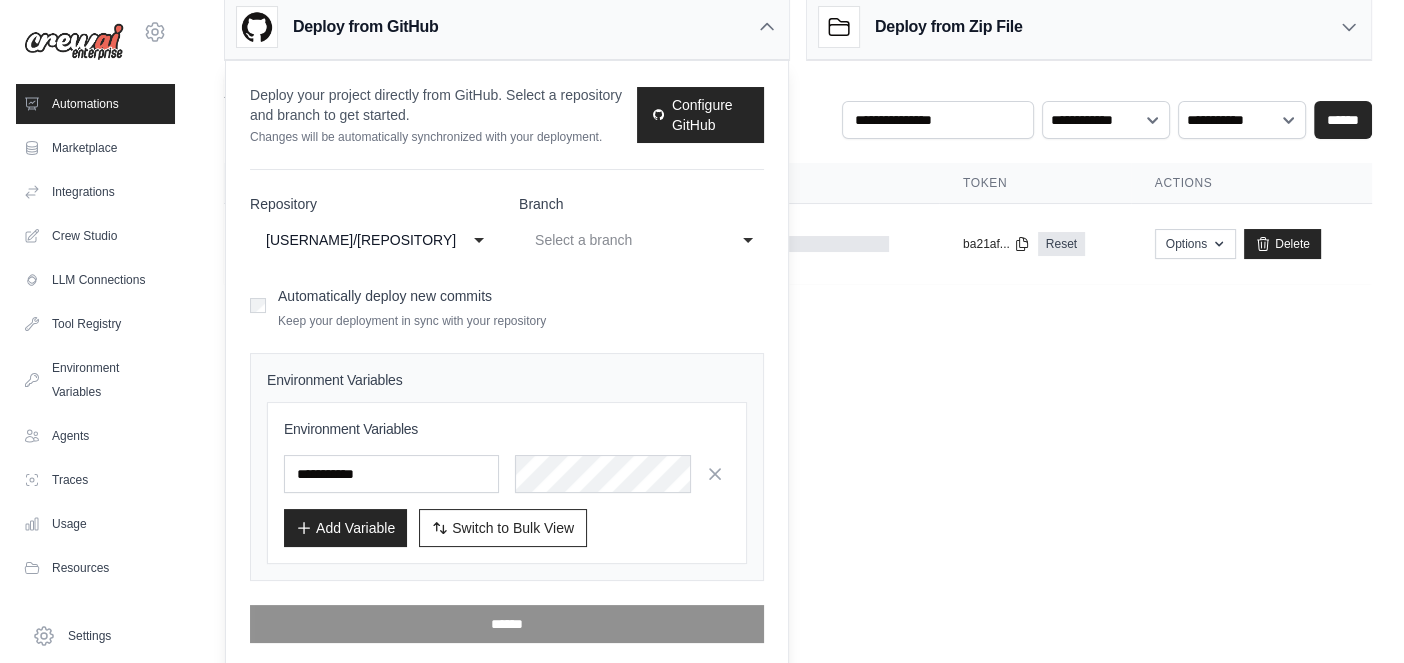 click on "**********" at bounding box center (507, 418) 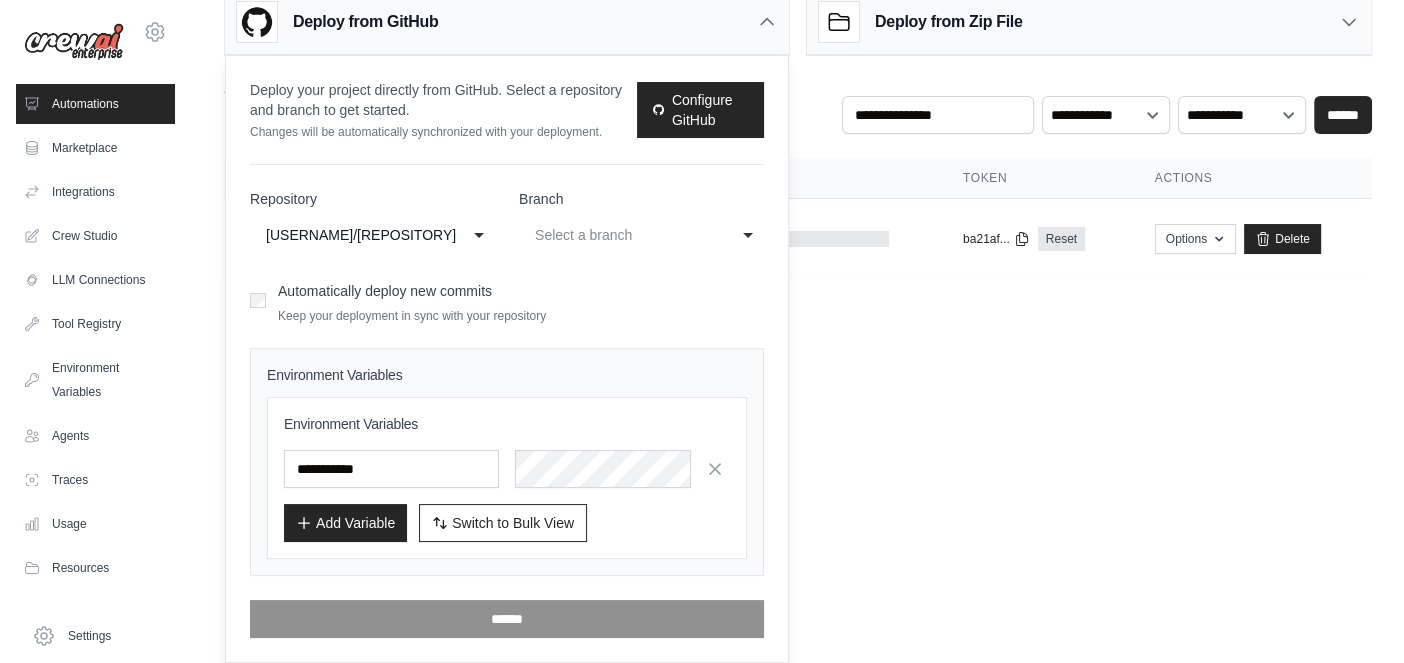 scroll, scrollTop: 127, scrollLeft: 0, axis: vertical 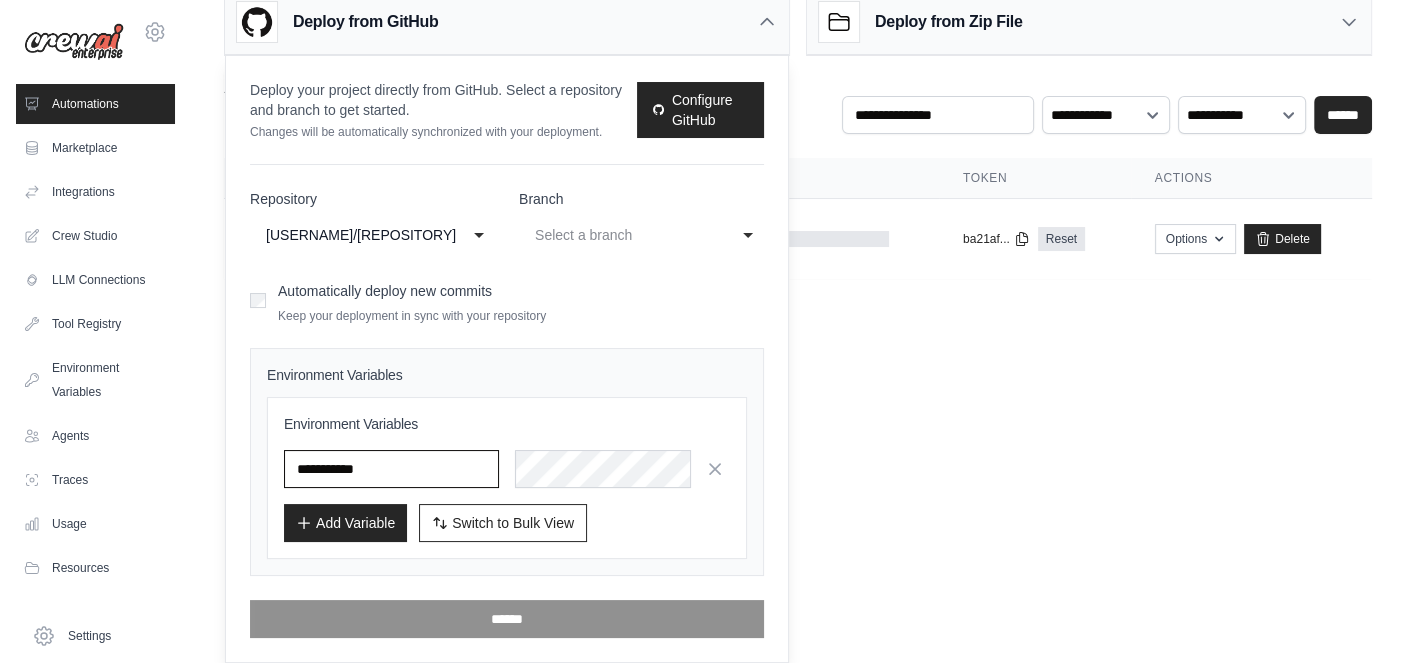 click at bounding box center (391, 469) 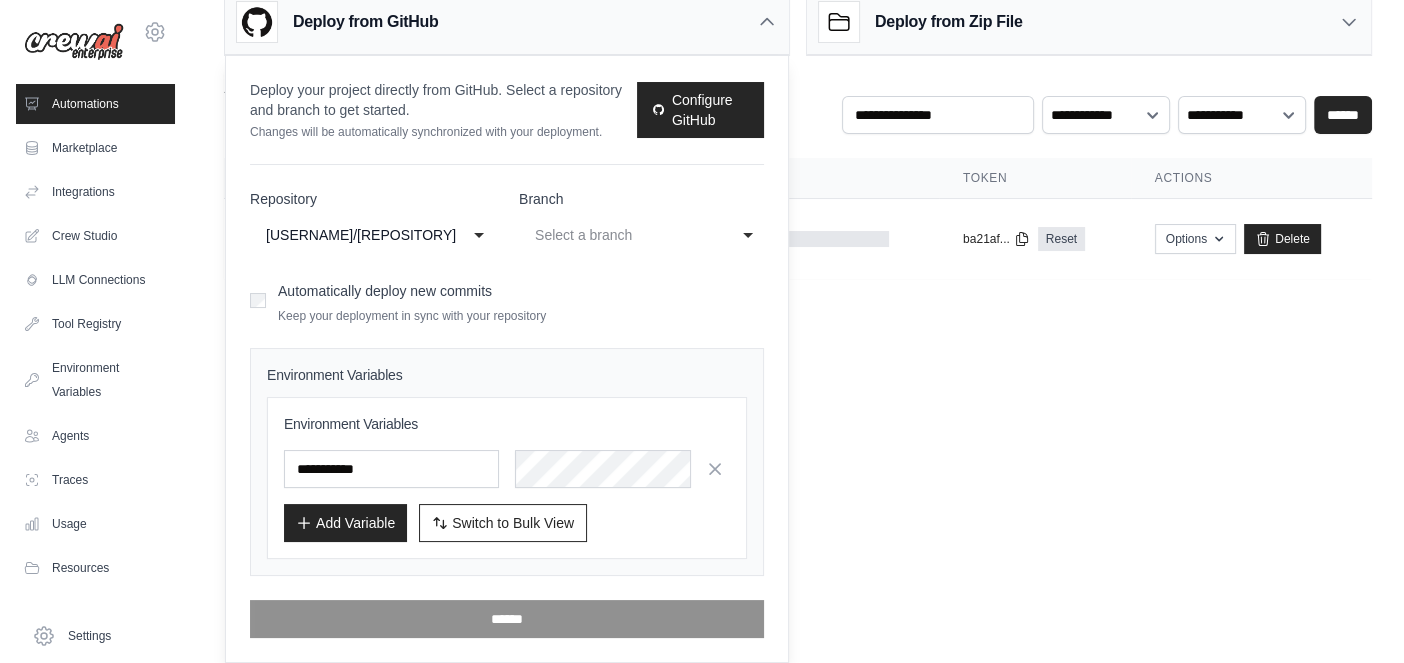 click on "Add Variable" at bounding box center [345, 523] 